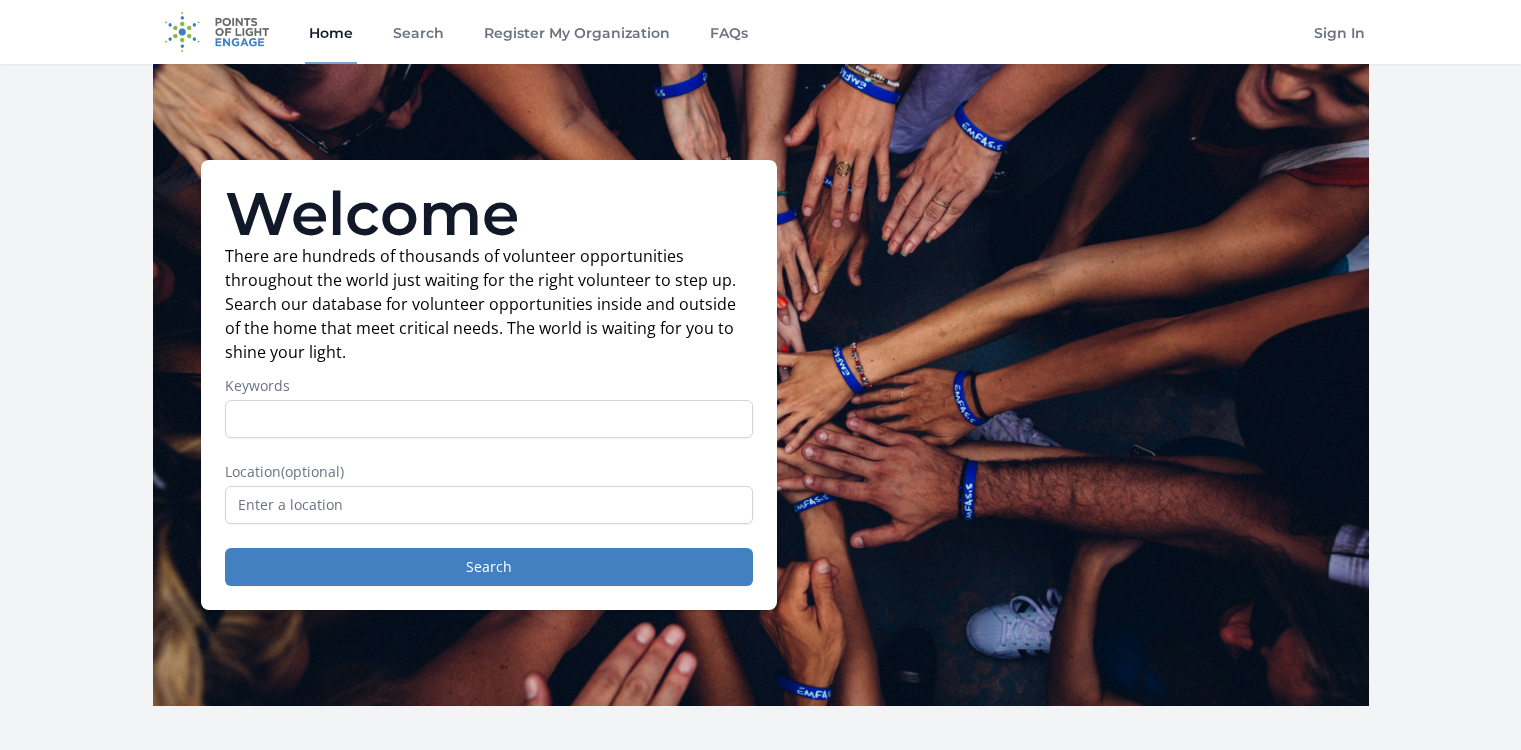 scroll, scrollTop: 0, scrollLeft: 0, axis: both 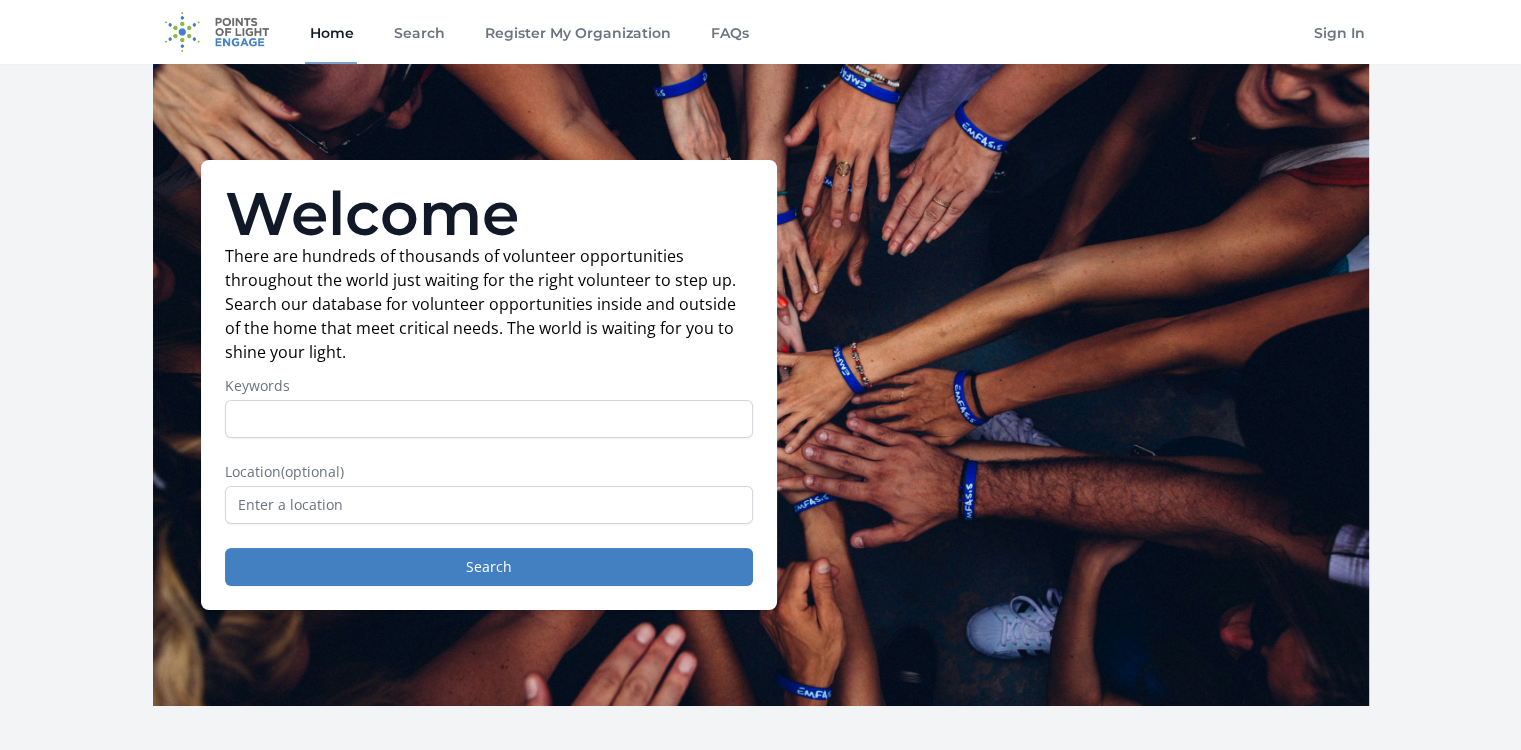 click on "Keywords" at bounding box center [489, 419] 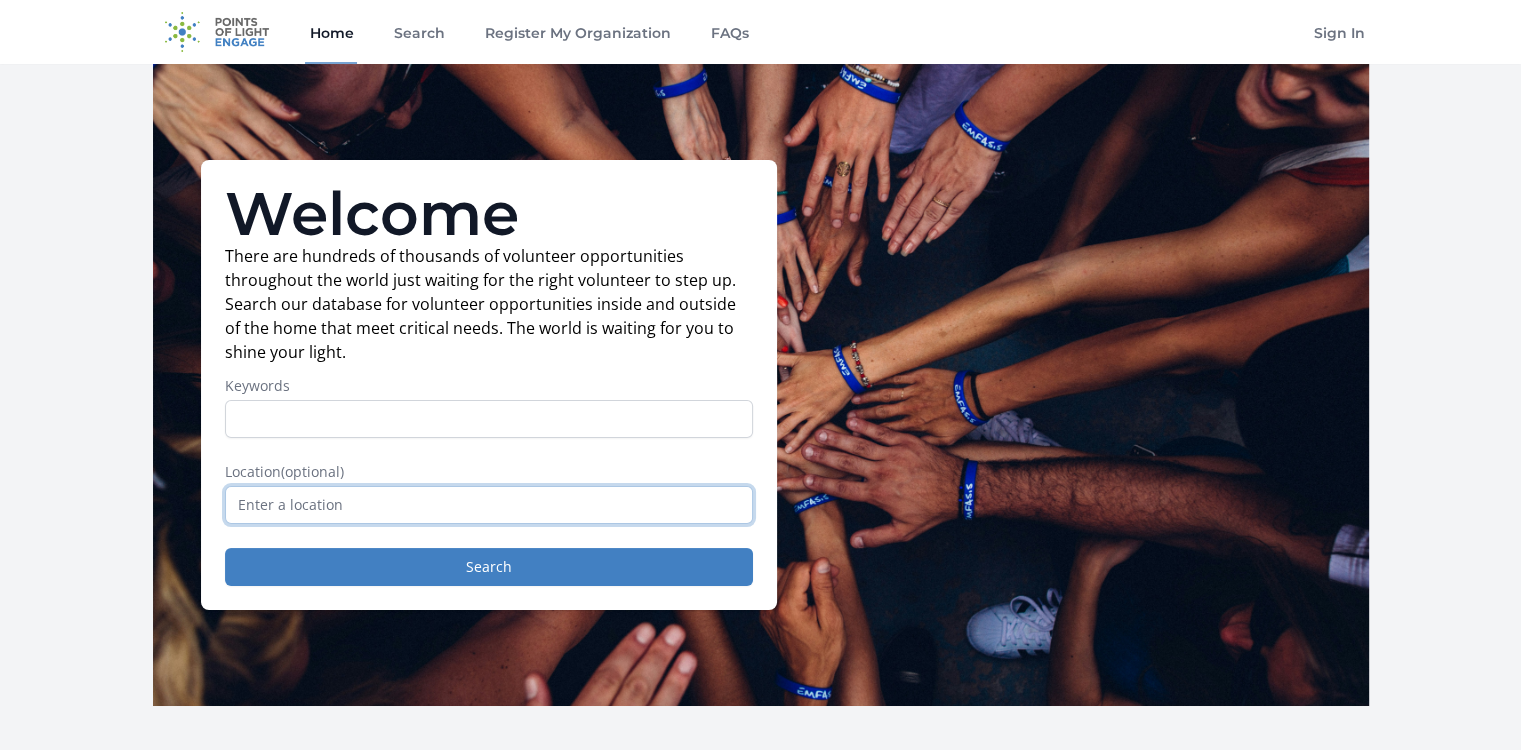 click at bounding box center (489, 505) 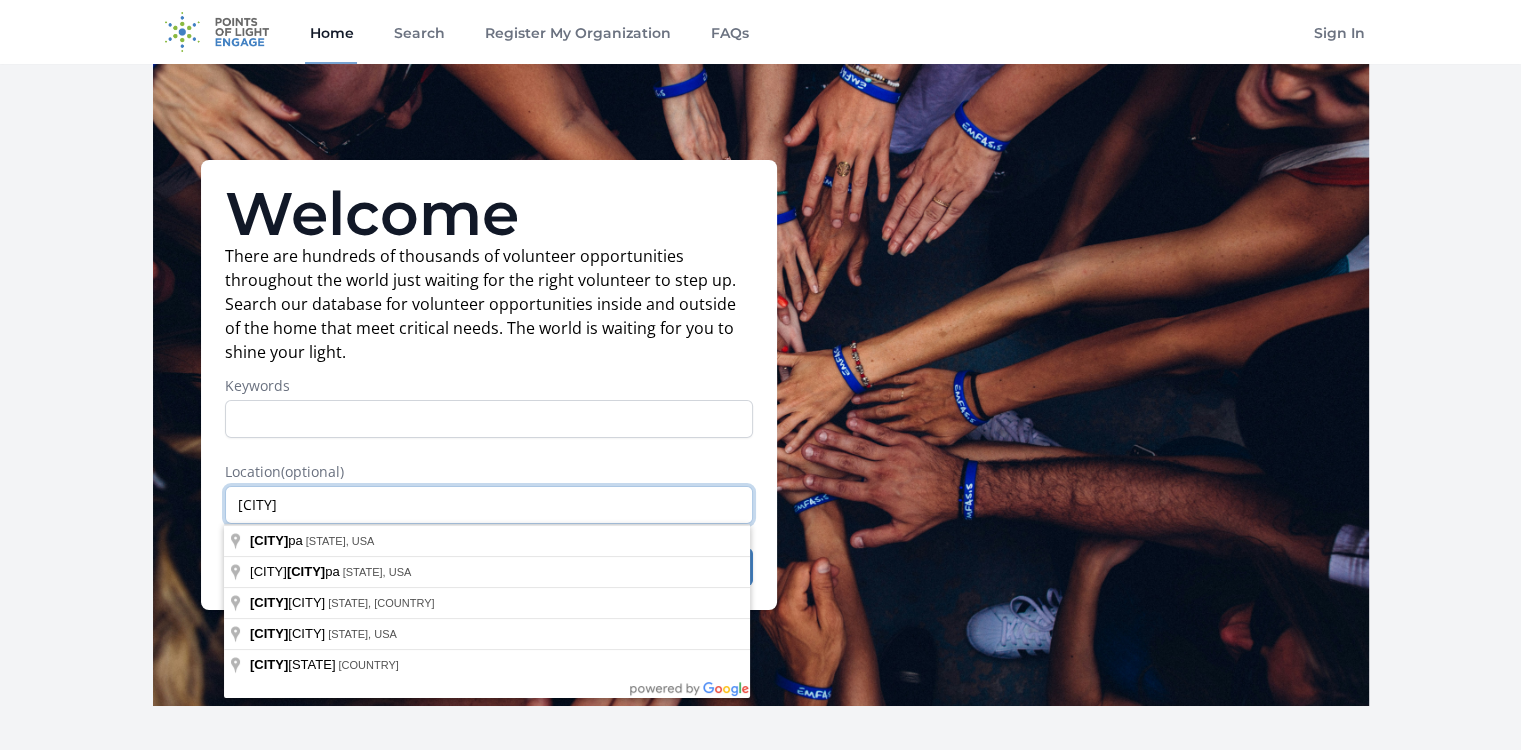 type on "t" 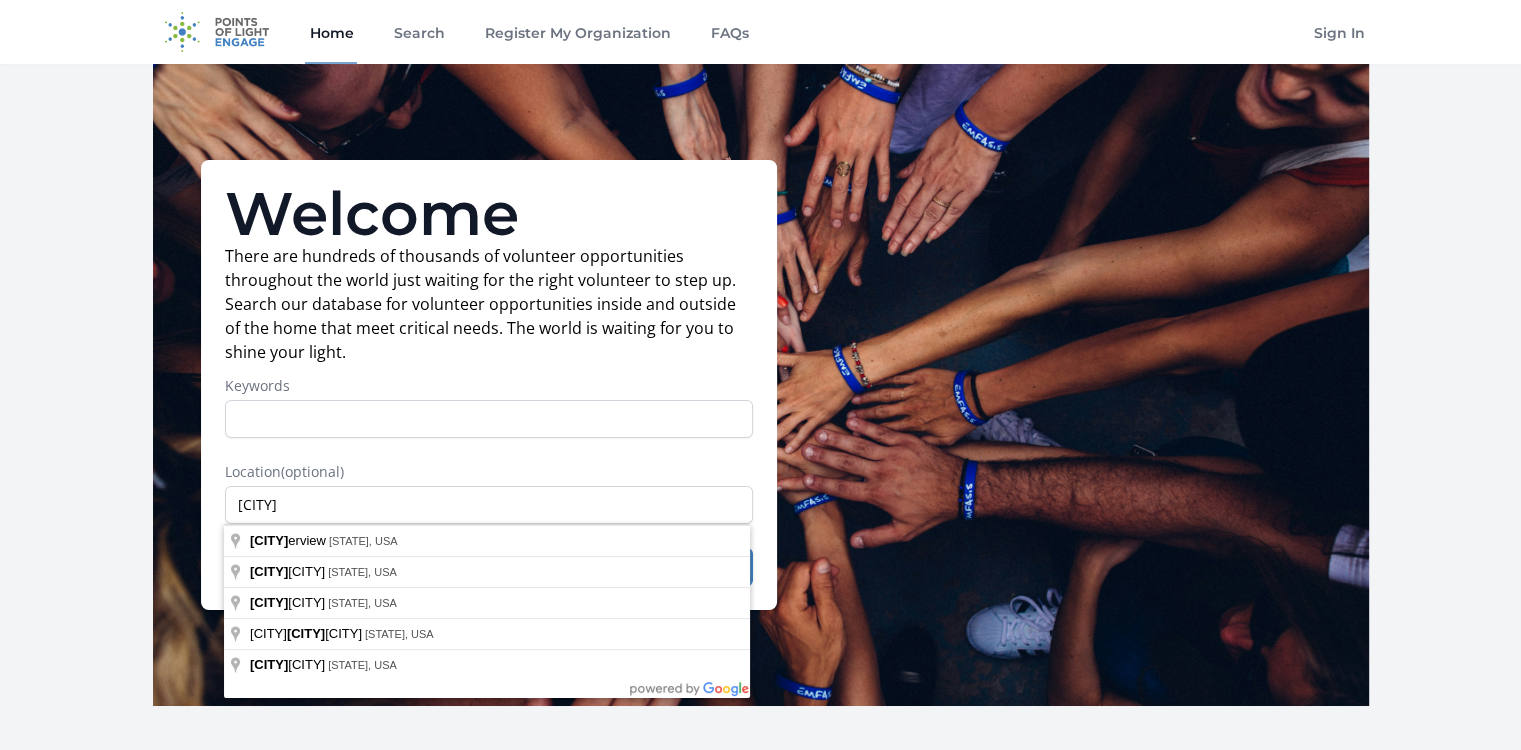 type on "Riverview, FL, USA" 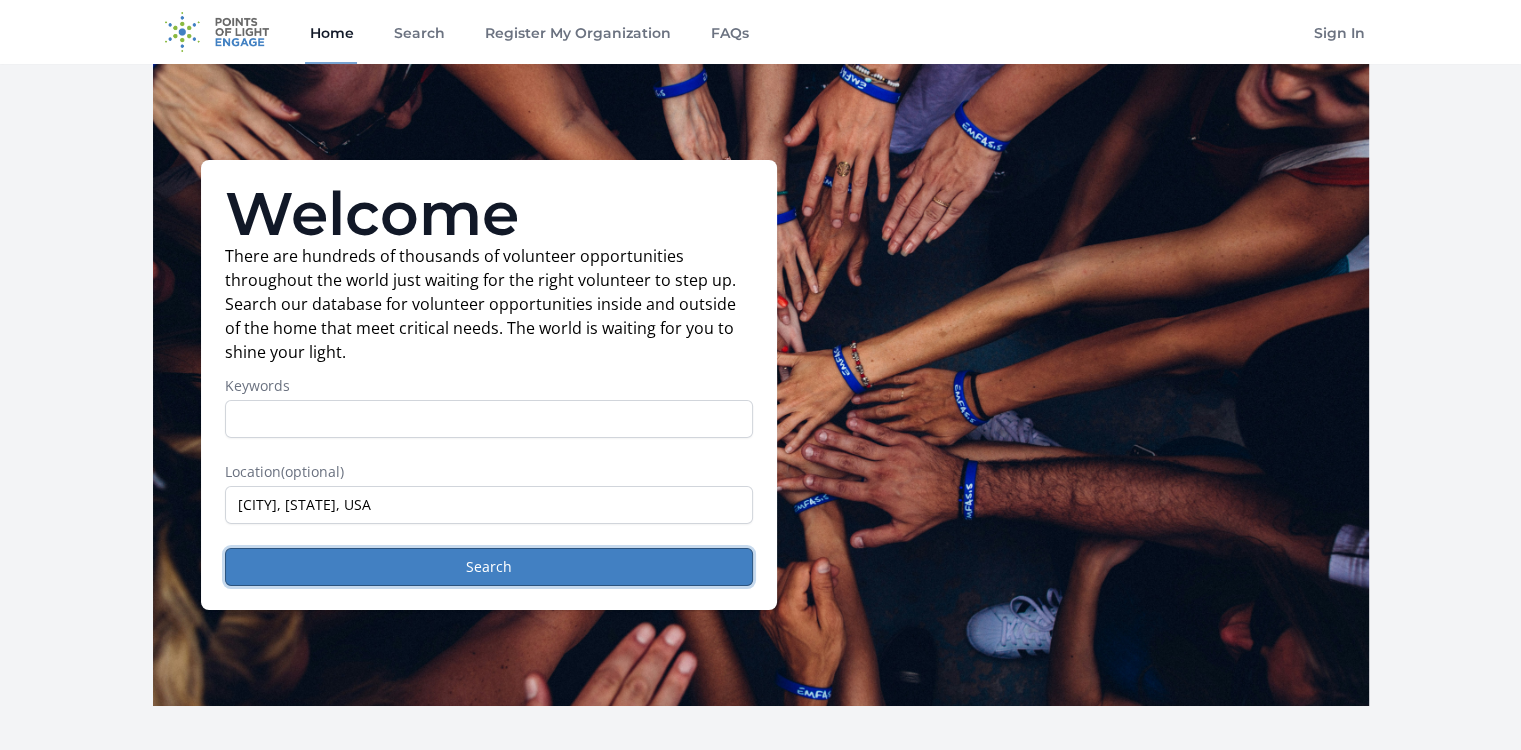 click on "Search" at bounding box center [489, 567] 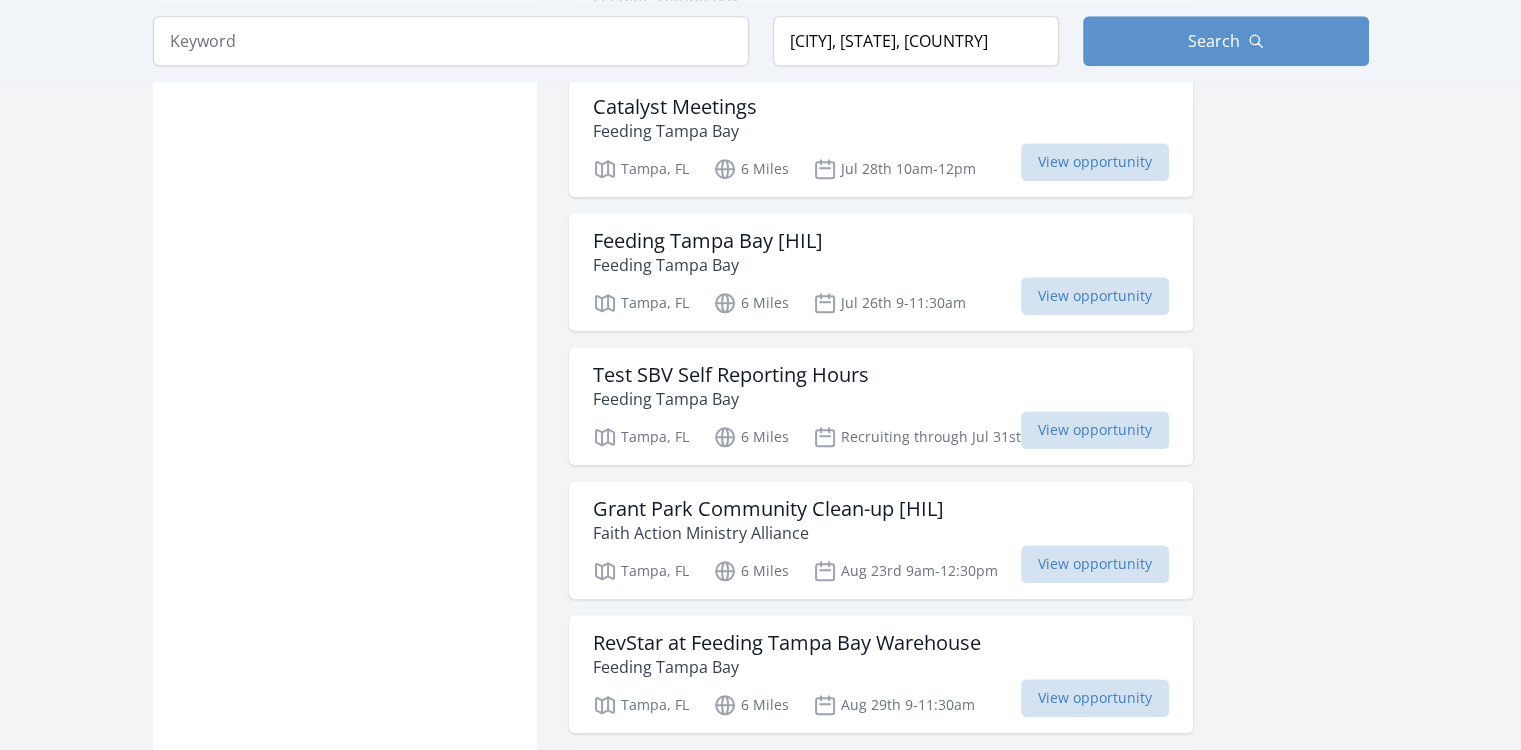 scroll, scrollTop: 2096, scrollLeft: 0, axis: vertical 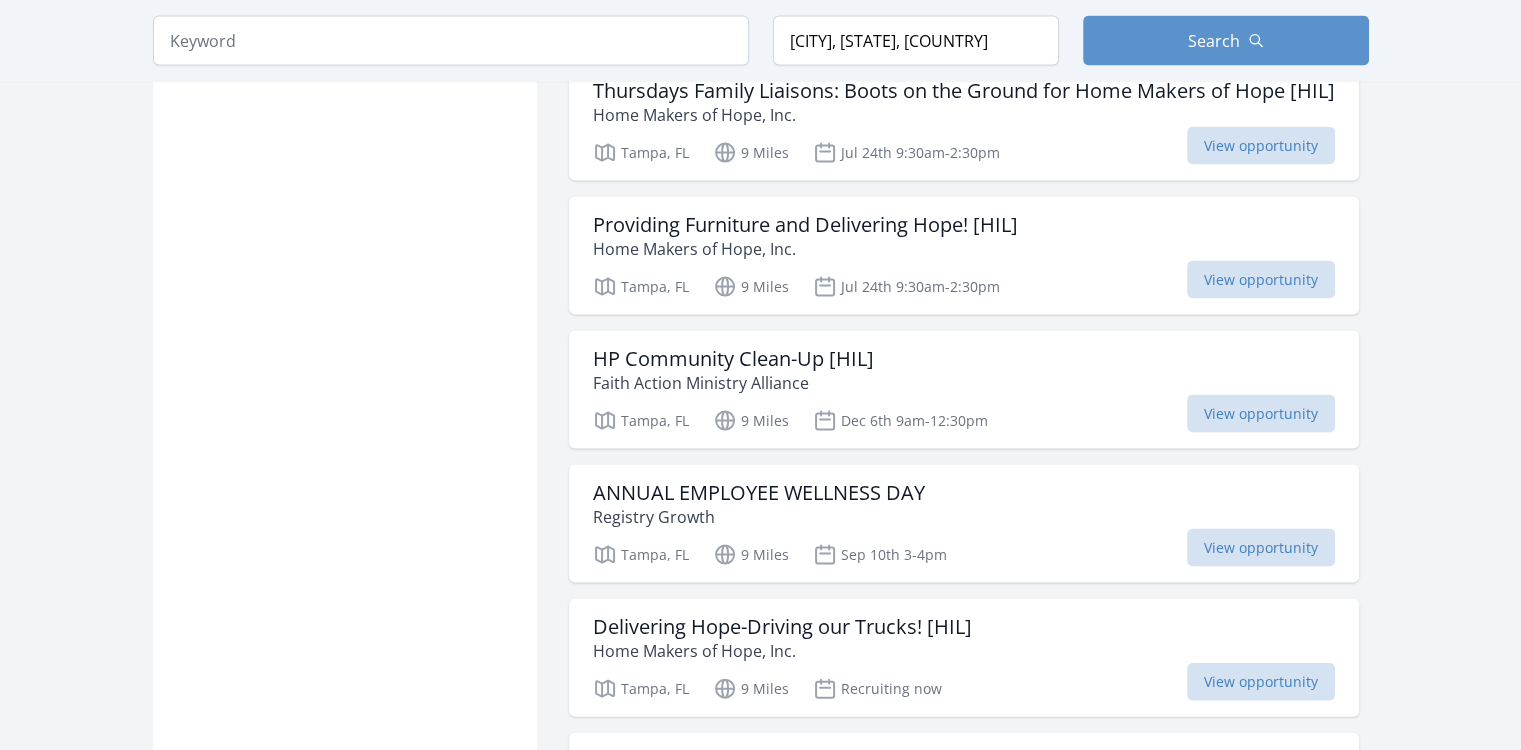 click on "View opportunity" at bounding box center [1261, 548] 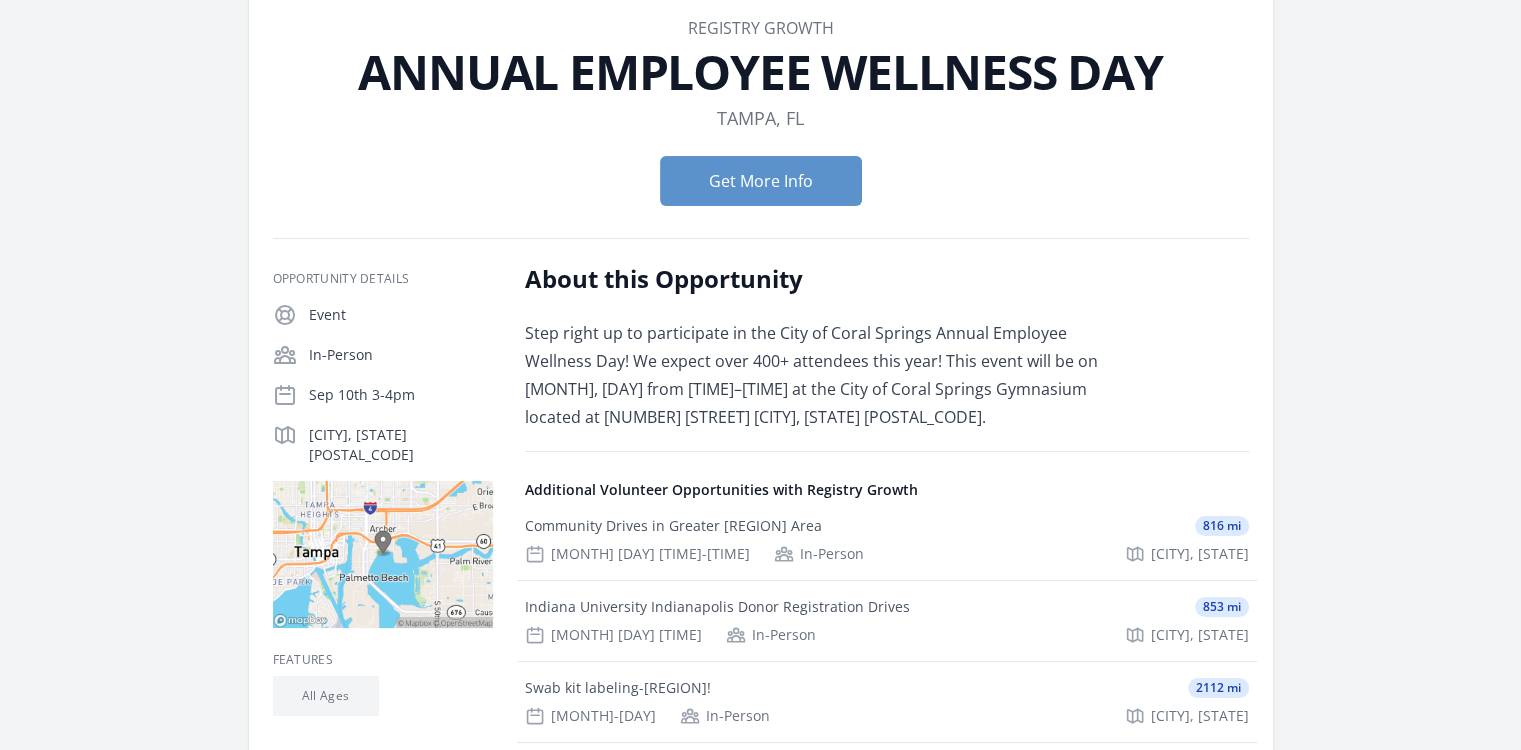 scroll, scrollTop: 0, scrollLeft: 0, axis: both 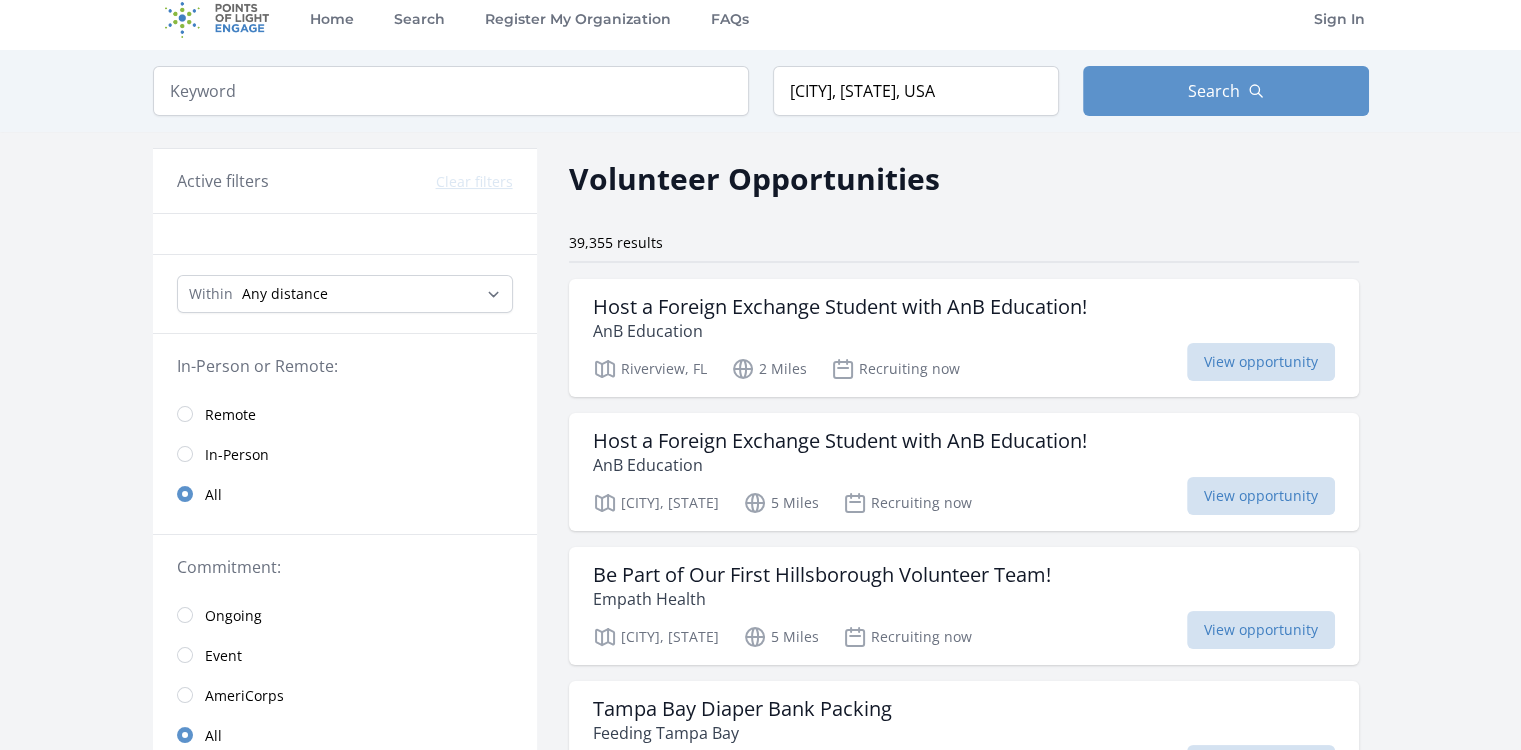click on "View opportunity" at bounding box center [1261, 362] 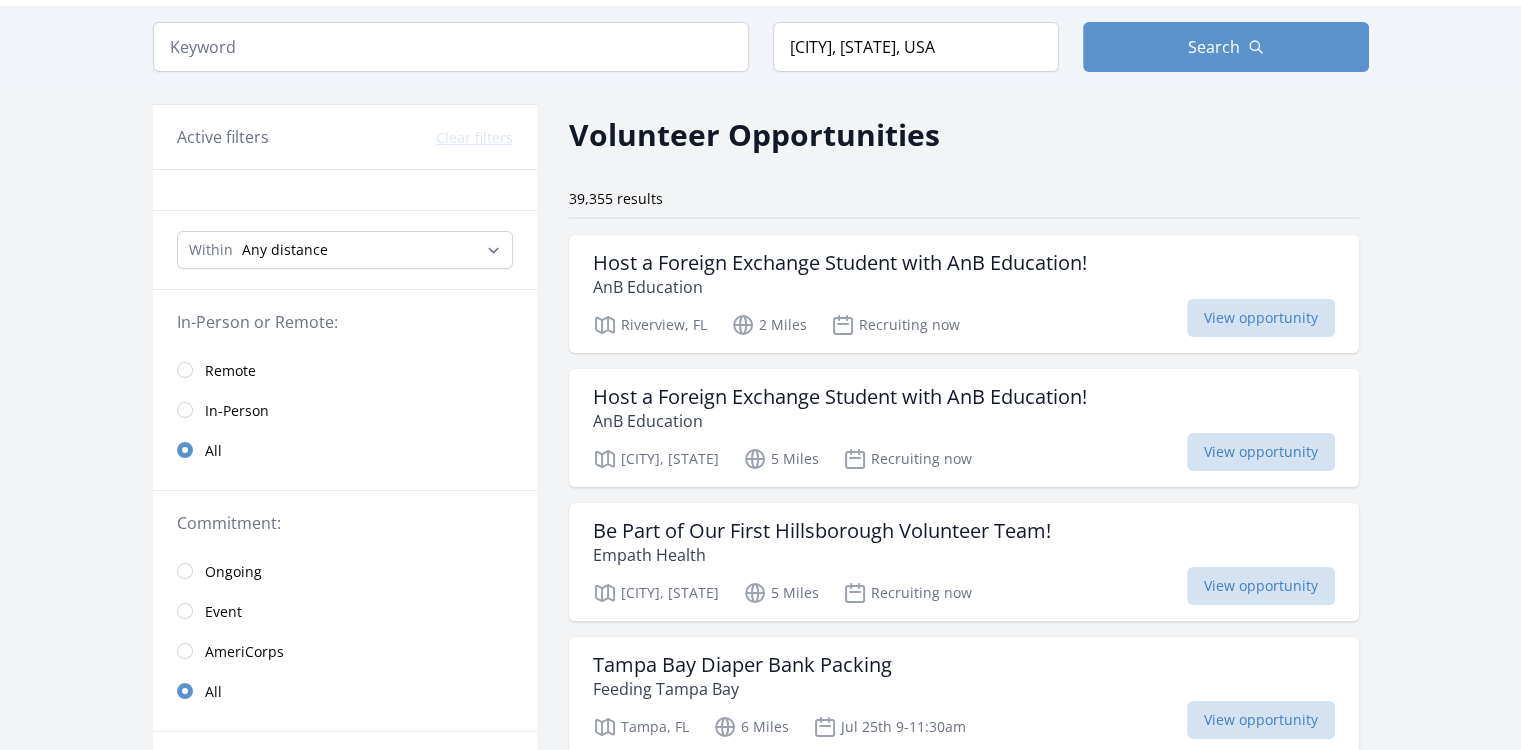 scroll, scrollTop: 69, scrollLeft: 0, axis: vertical 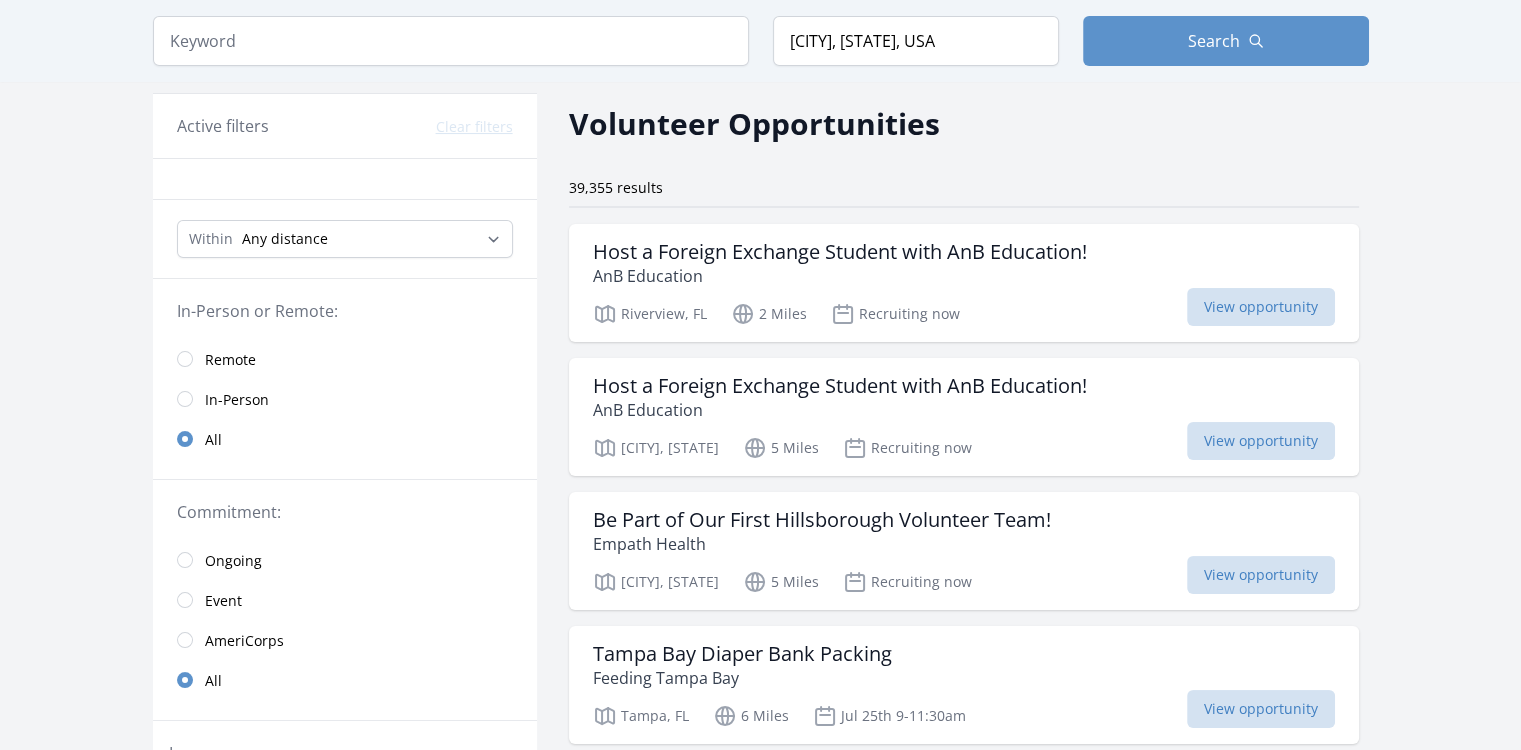 click on "View opportunity" at bounding box center [1261, 575] 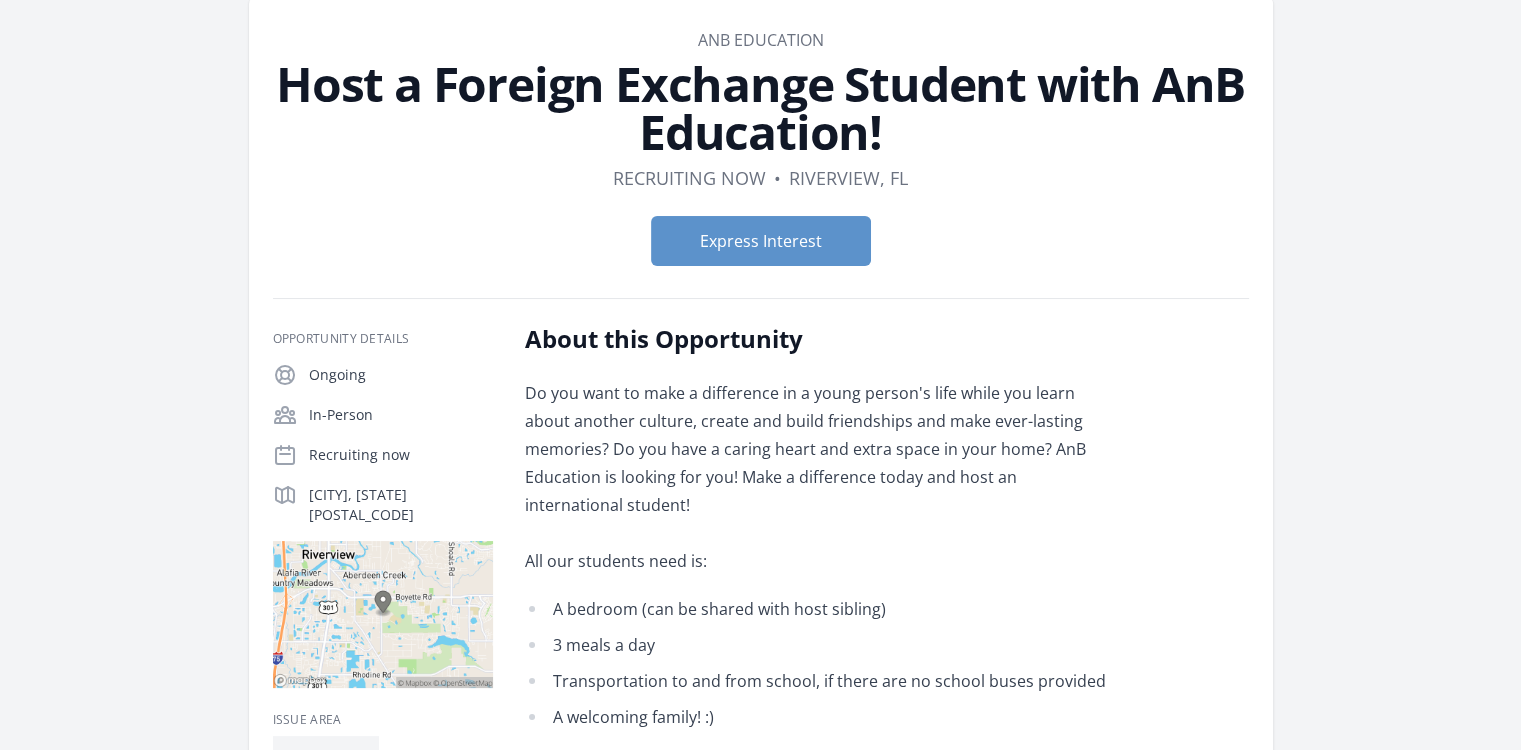 scroll, scrollTop: 0, scrollLeft: 0, axis: both 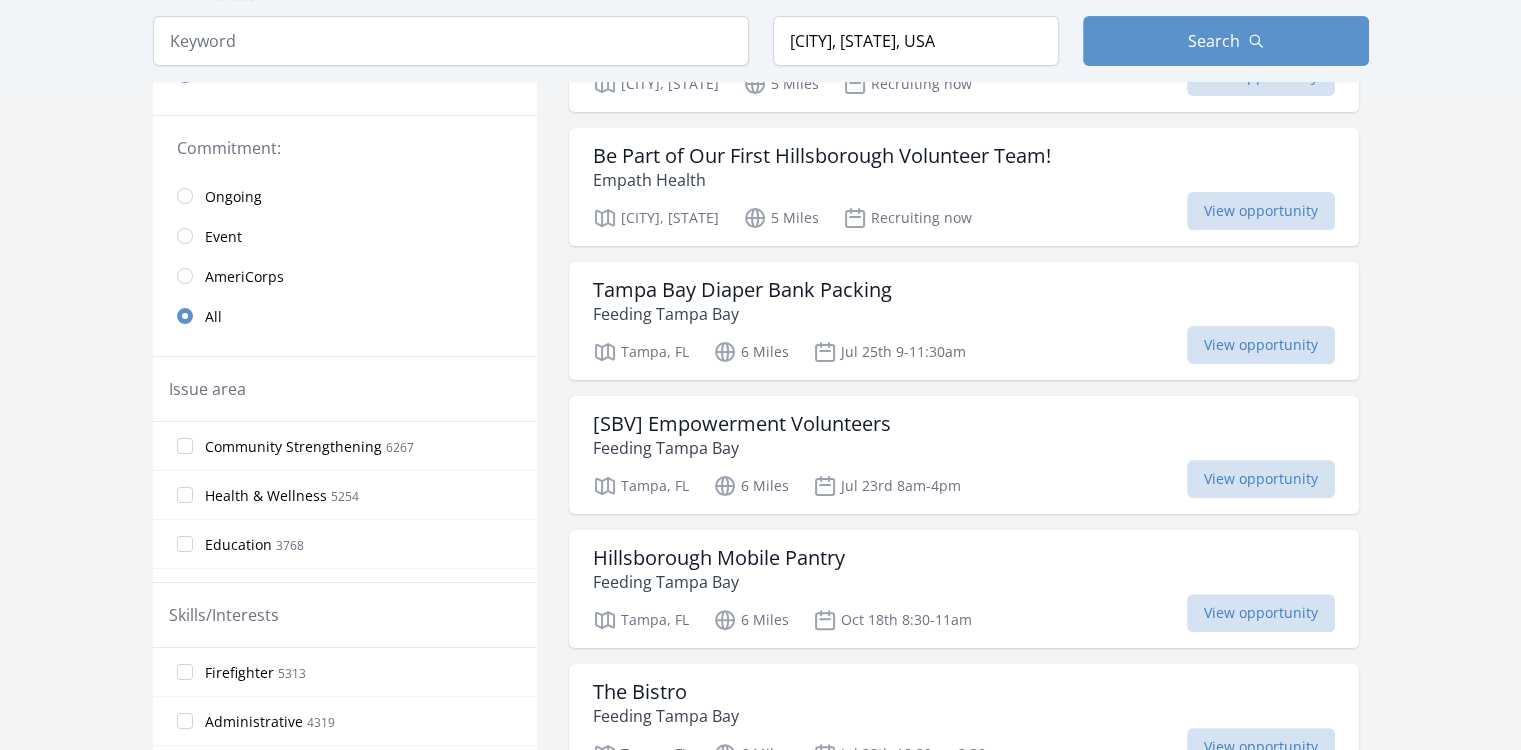 click on "View opportunity" at bounding box center [1261, 613] 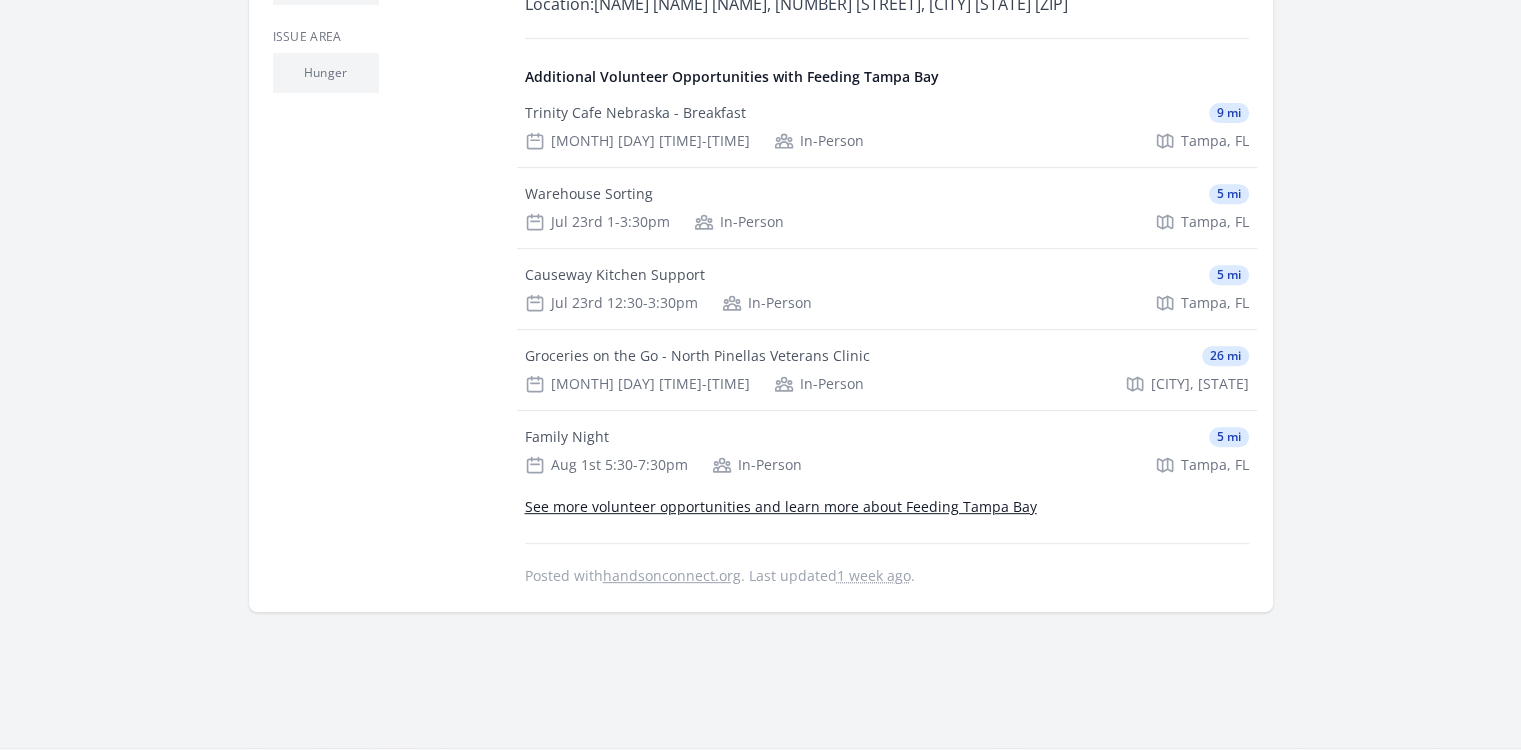 scroll, scrollTop: 804, scrollLeft: 0, axis: vertical 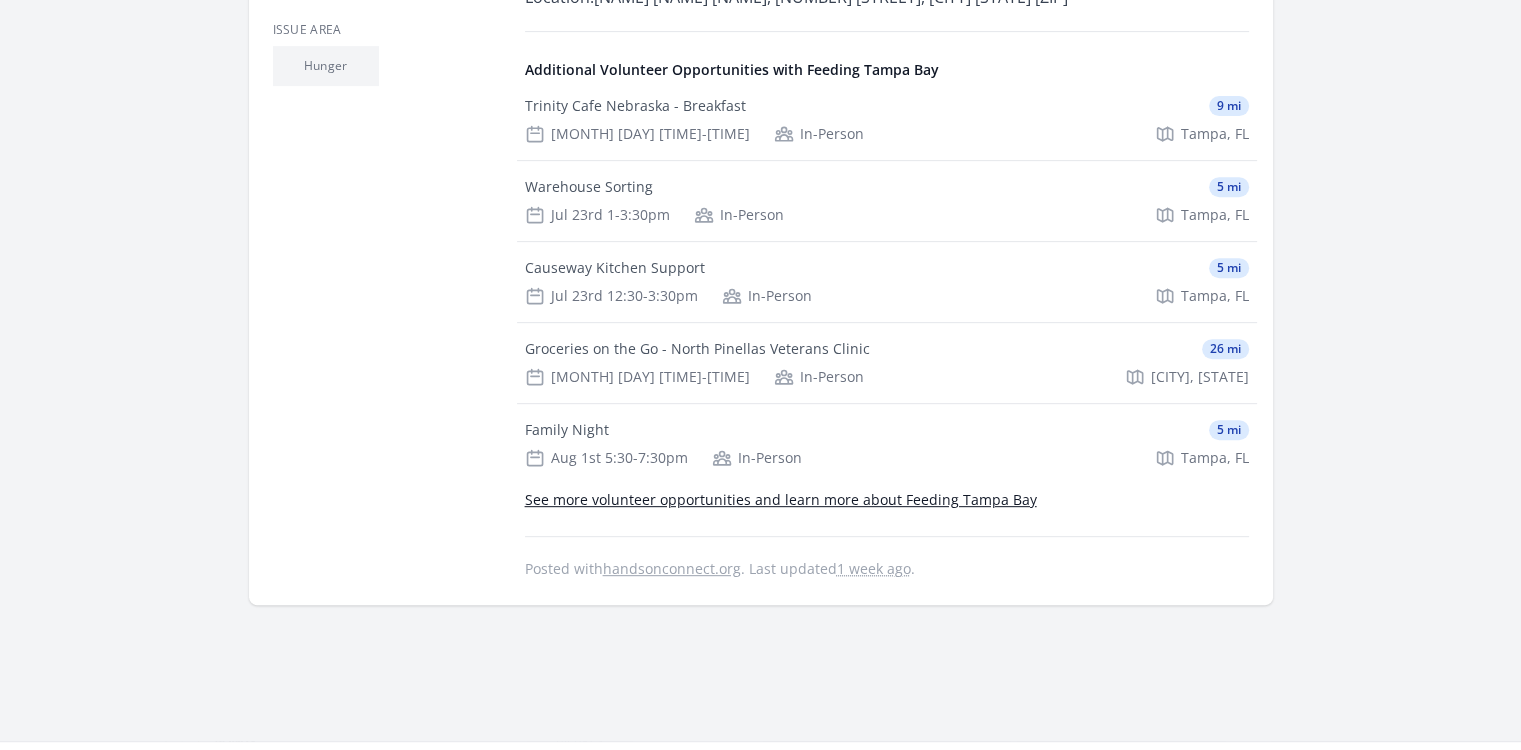 click on "See  more volunteer opportunities and learn more about Feeding Tampa Bay" at bounding box center [781, 499] 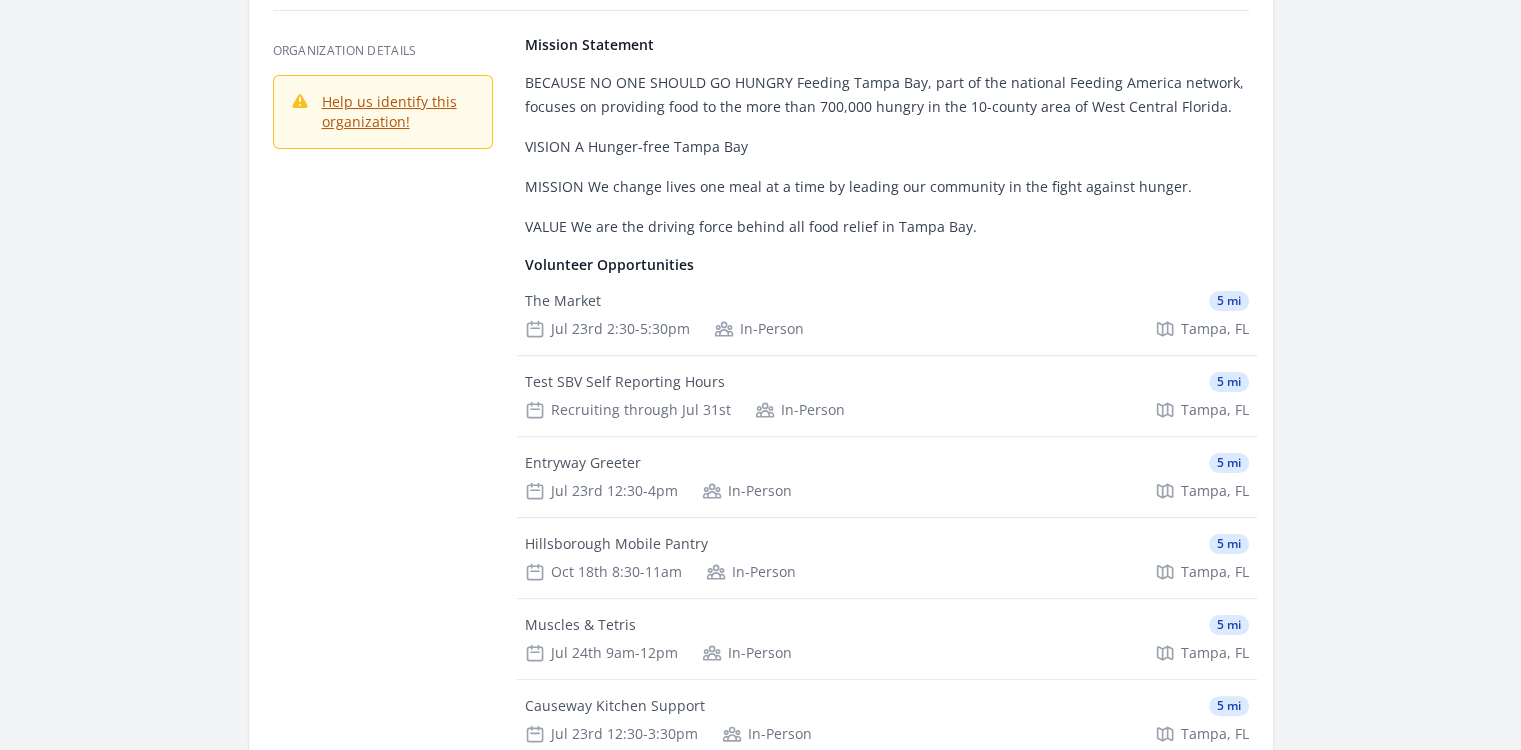 scroll, scrollTop: 263, scrollLeft: 0, axis: vertical 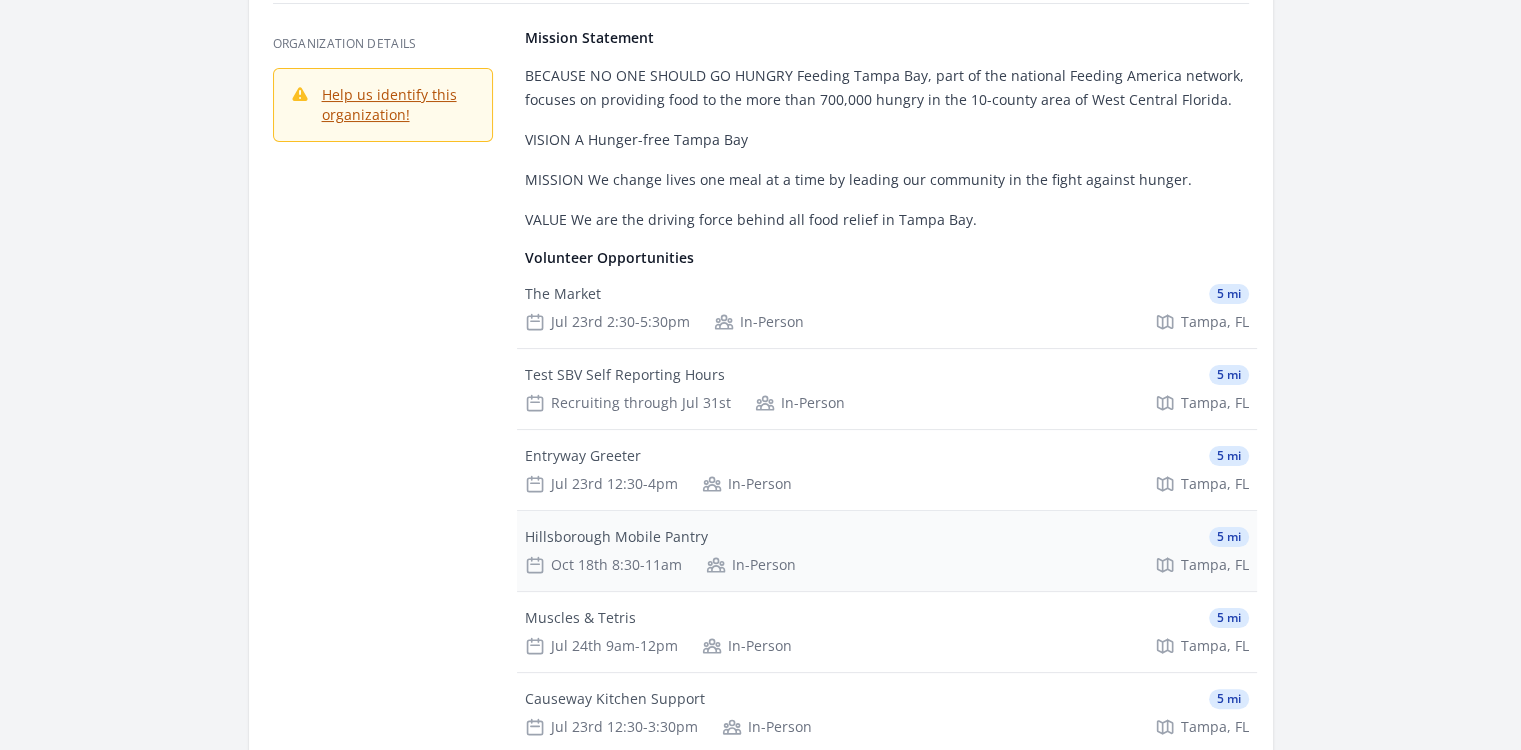 click on "In-Person" at bounding box center [751, 565] 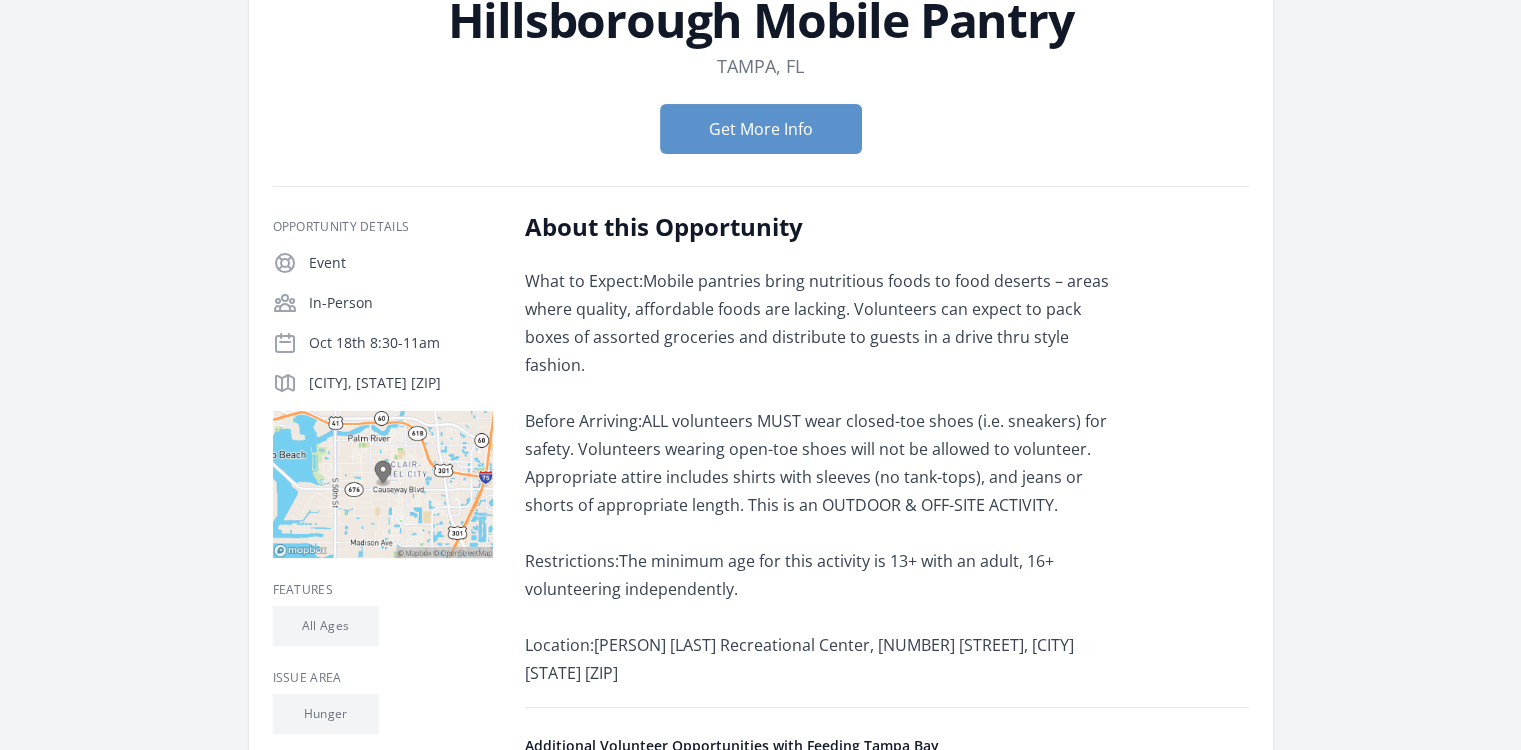 scroll, scrollTop: 157, scrollLeft: 0, axis: vertical 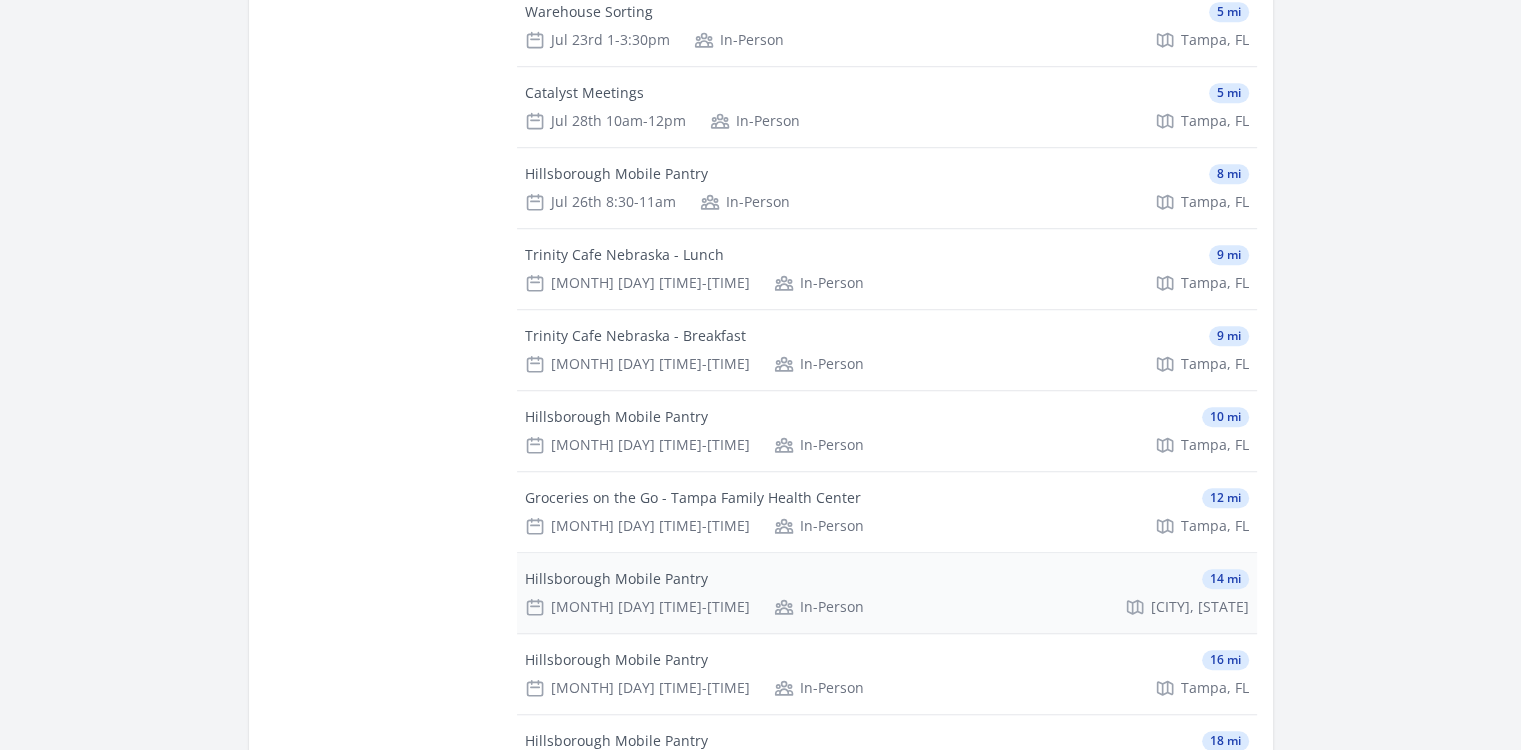 click on "In-Person" at bounding box center [819, 607] 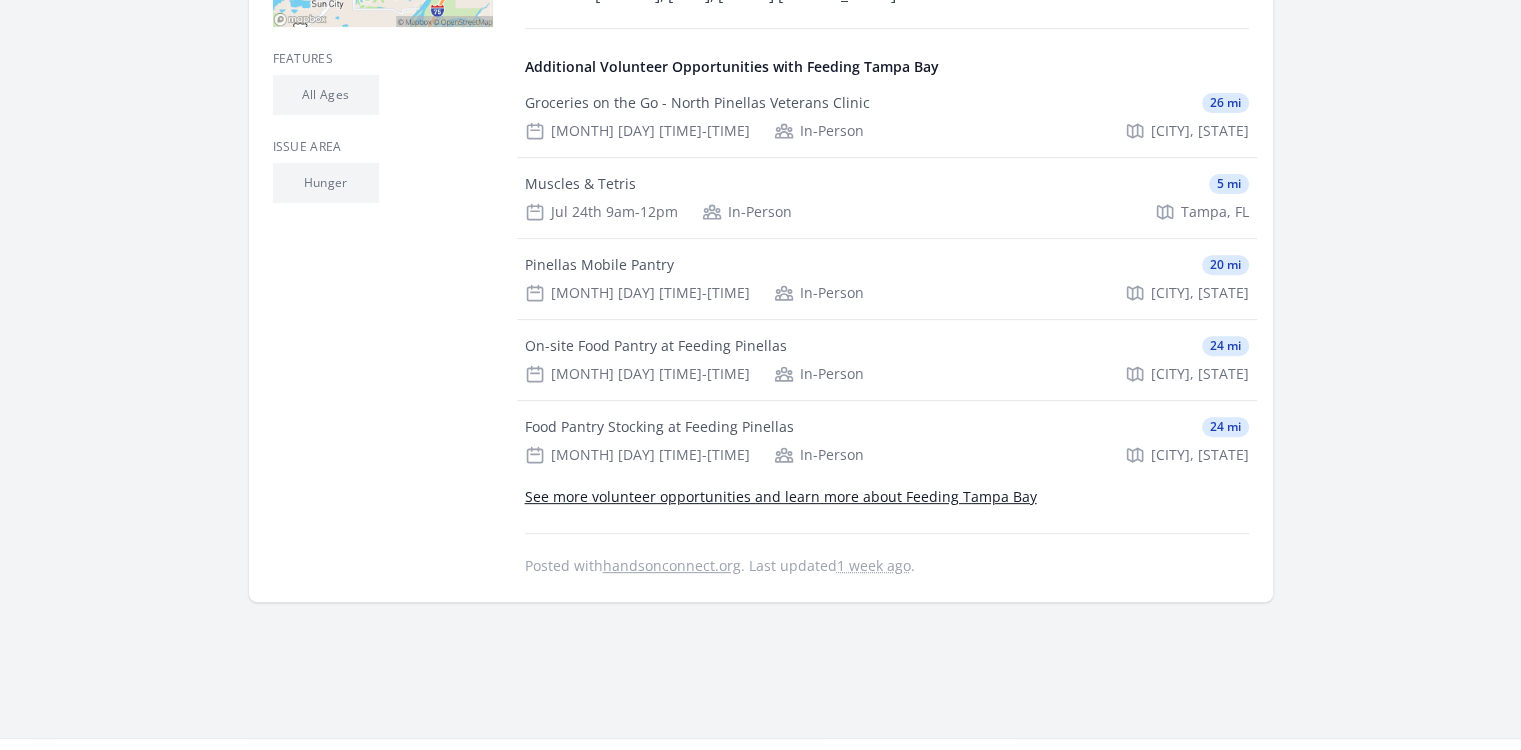 scroll, scrollTop: 725, scrollLeft: 0, axis: vertical 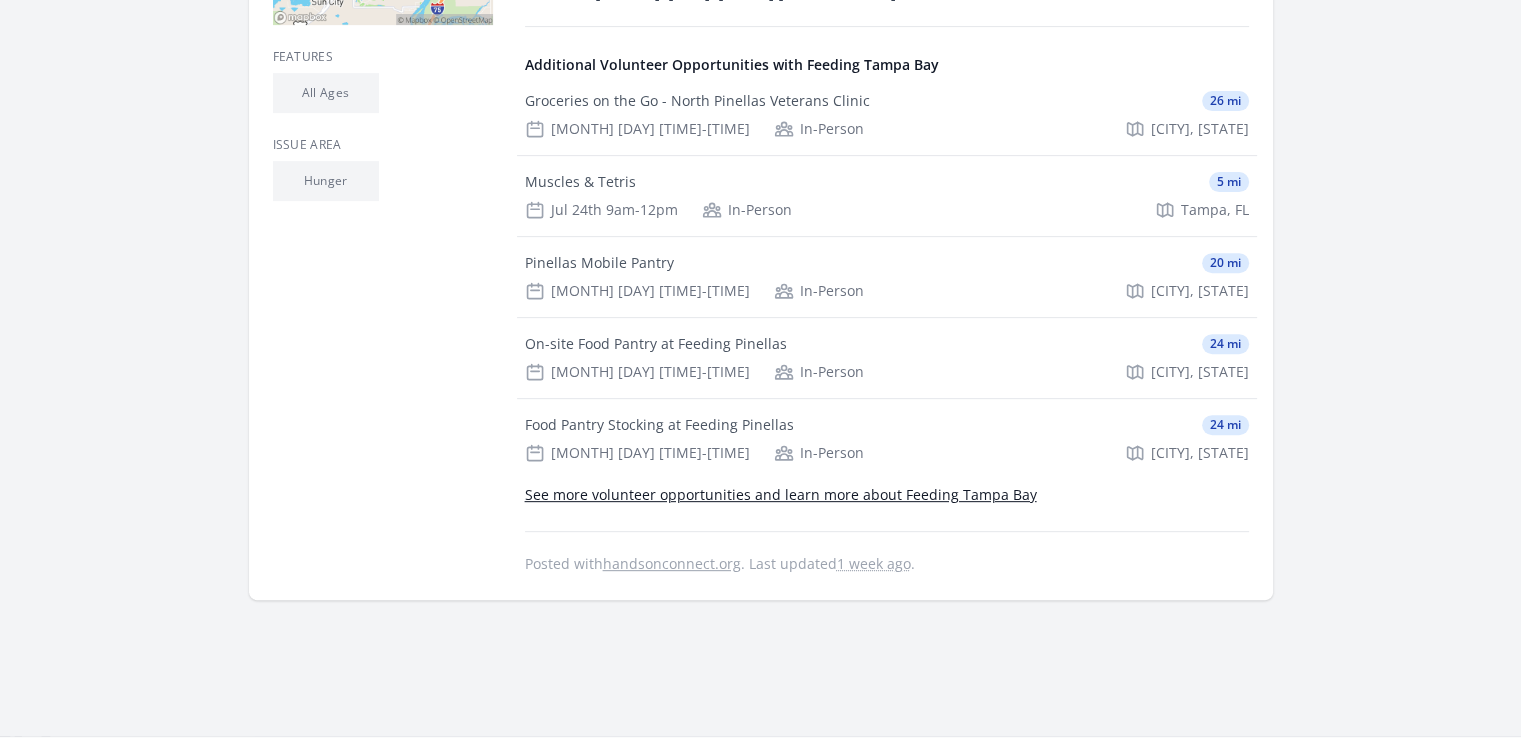 click on "See  more volunteer opportunities and learn more about Feeding Tampa Bay" at bounding box center [781, 494] 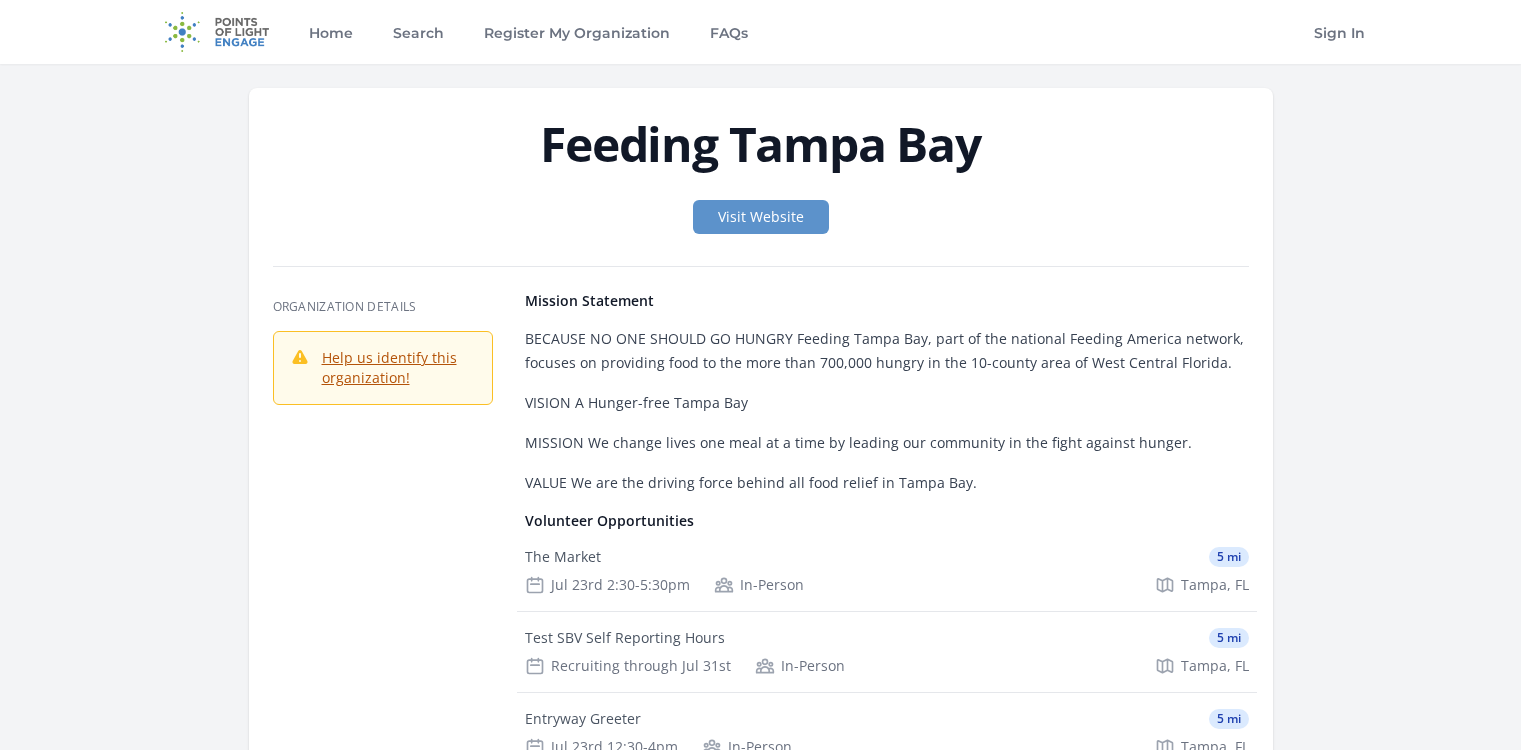 scroll, scrollTop: 0, scrollLeft: 0, axis: both 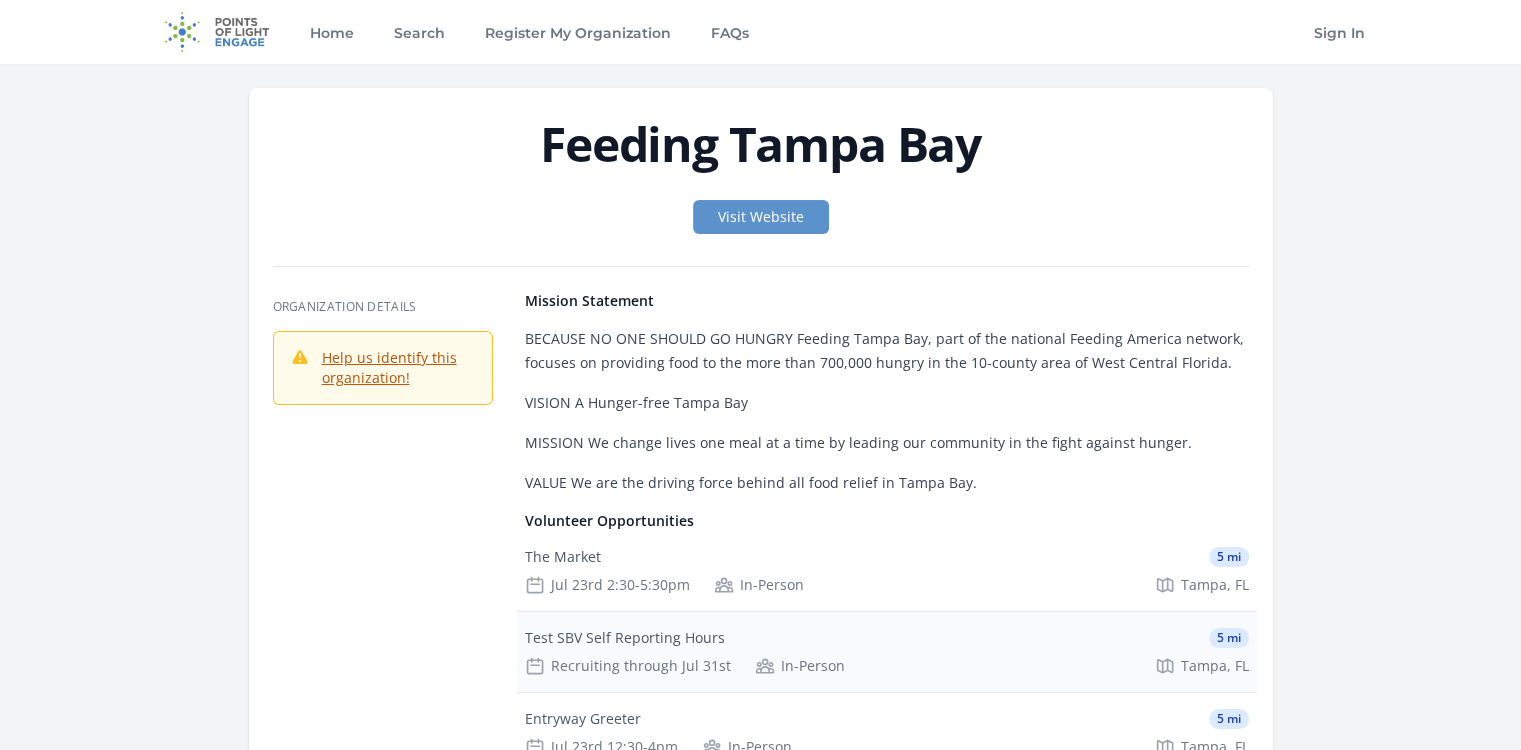 click on "In-Person" at bounding box center (800, 666) 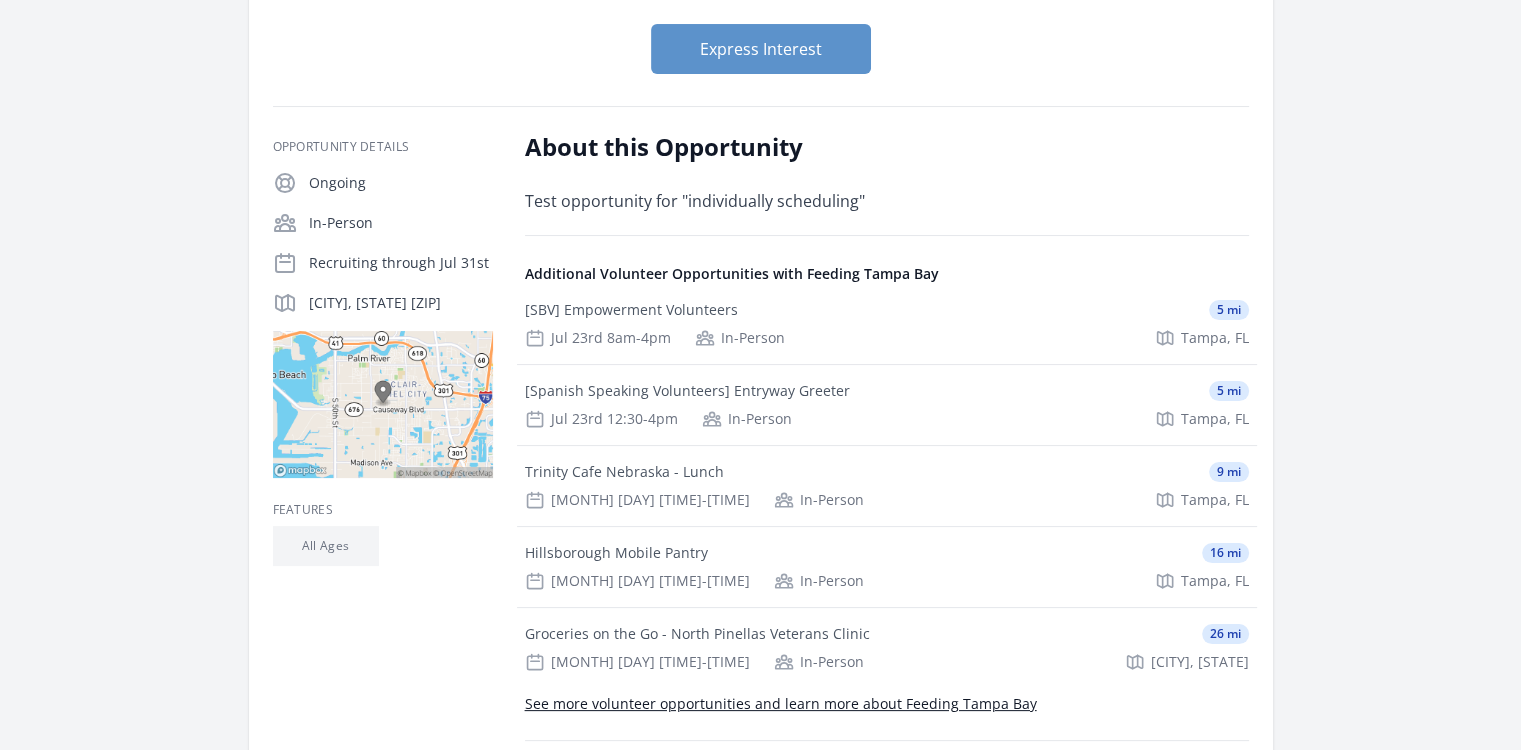 scroll, scrollTop: 238, scrollLeft: 0, axis: vertical 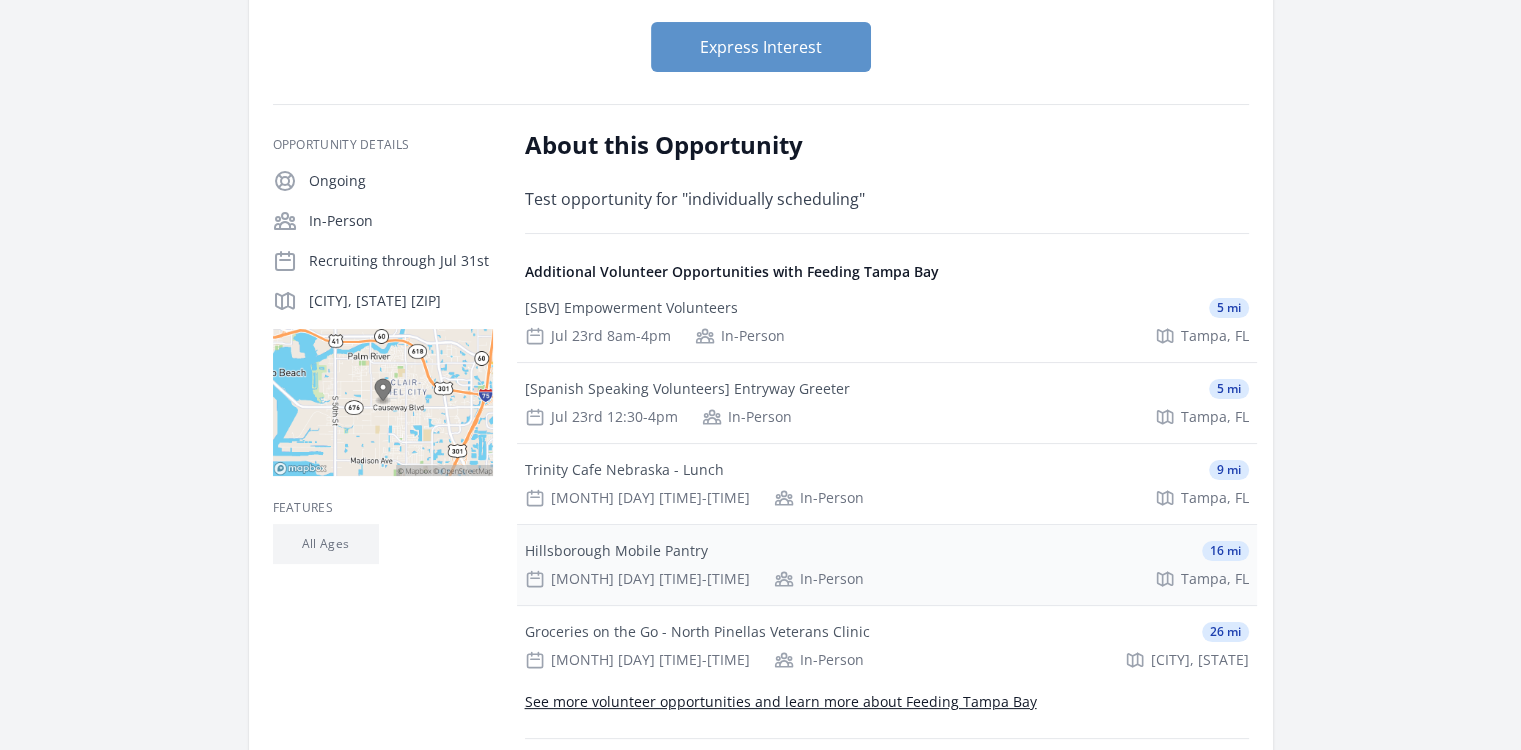 click on "In-Person" at bounding box center (819, 579) 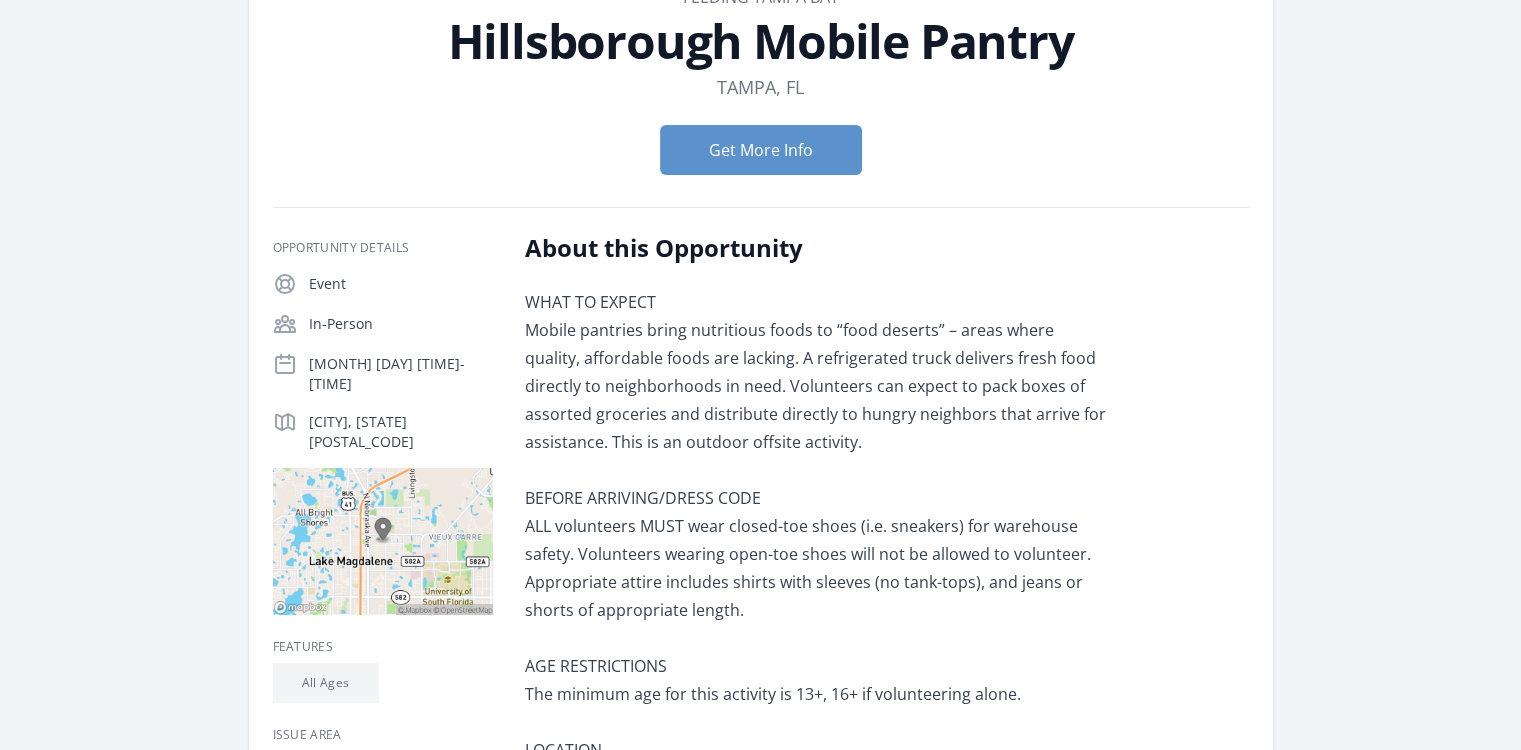 scroll, scrollTop: 0, scrollLeft: 0, axis: both 